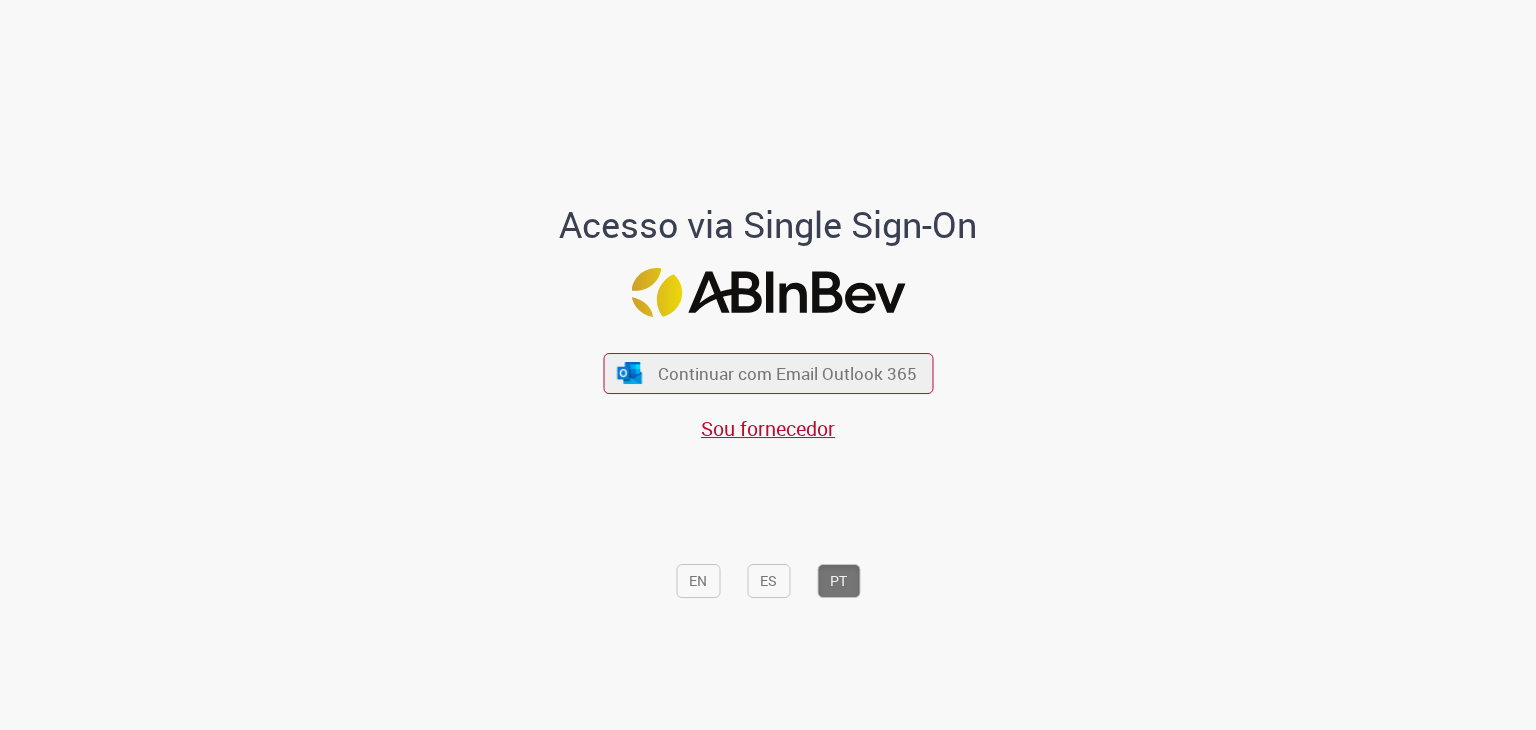 scroll, scrollTop: 0, scrollLeft: 0, axis: both 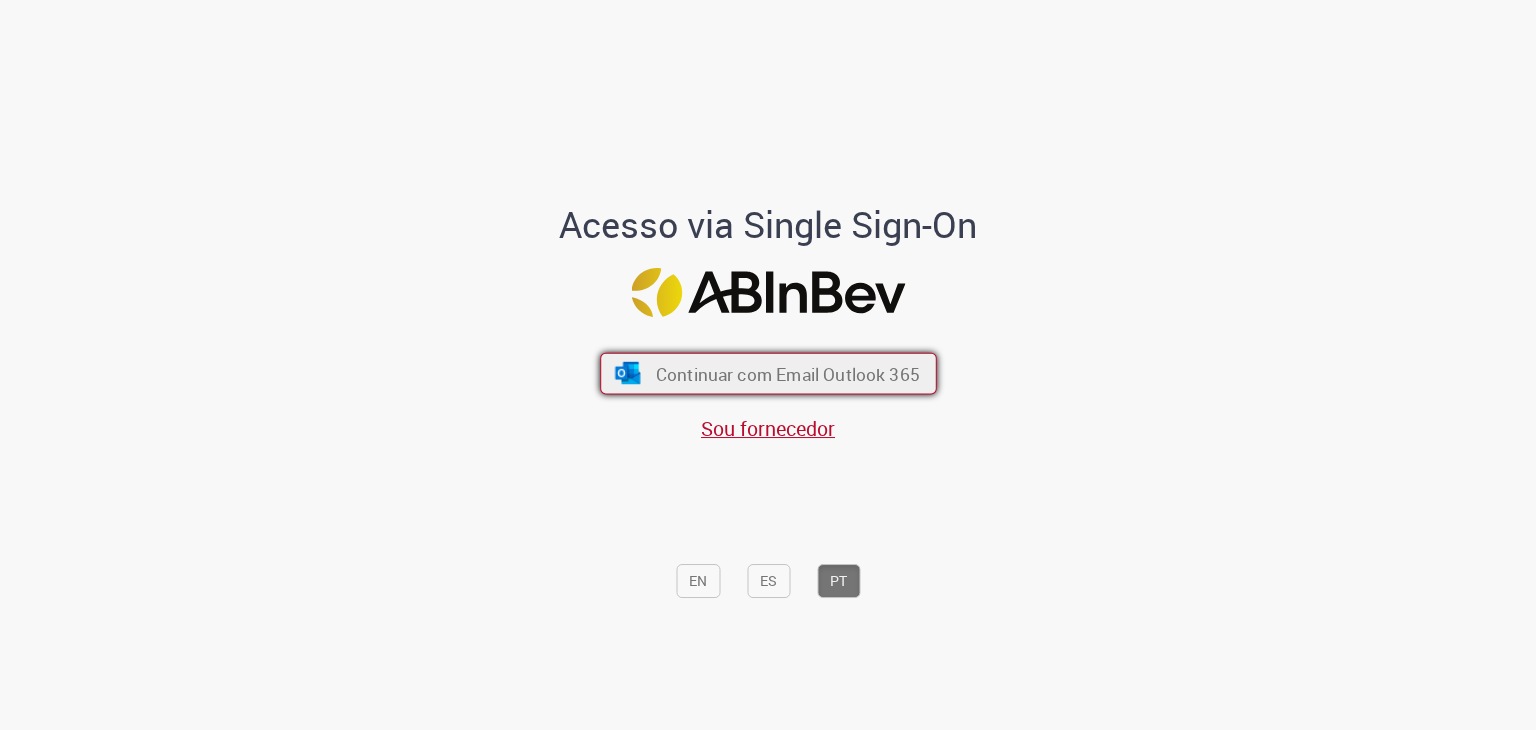 click on "Continuar com Email Outlook 365" at bounding box center [787, 373] 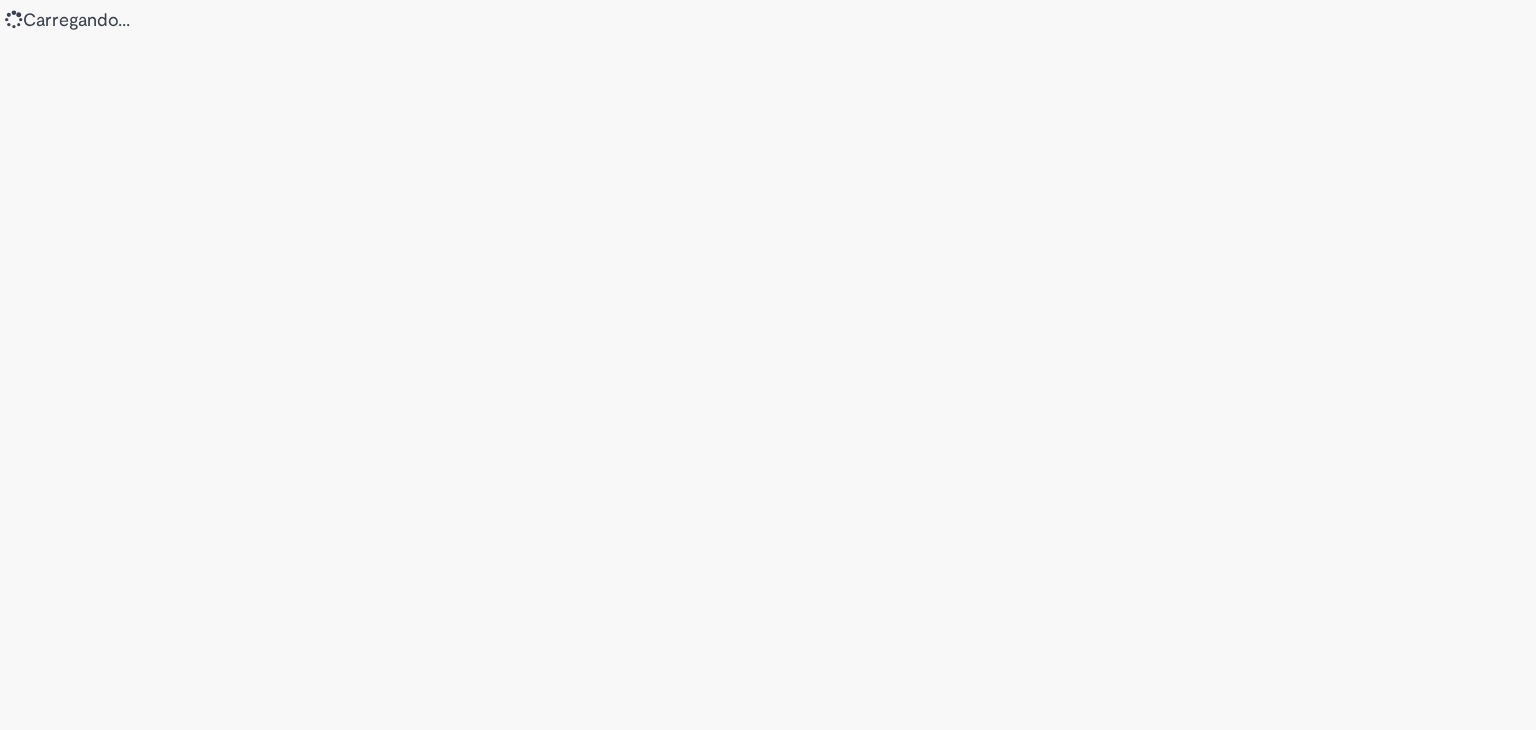 scroll, scrollTop: 0, scrollLeft: 0, axis: both 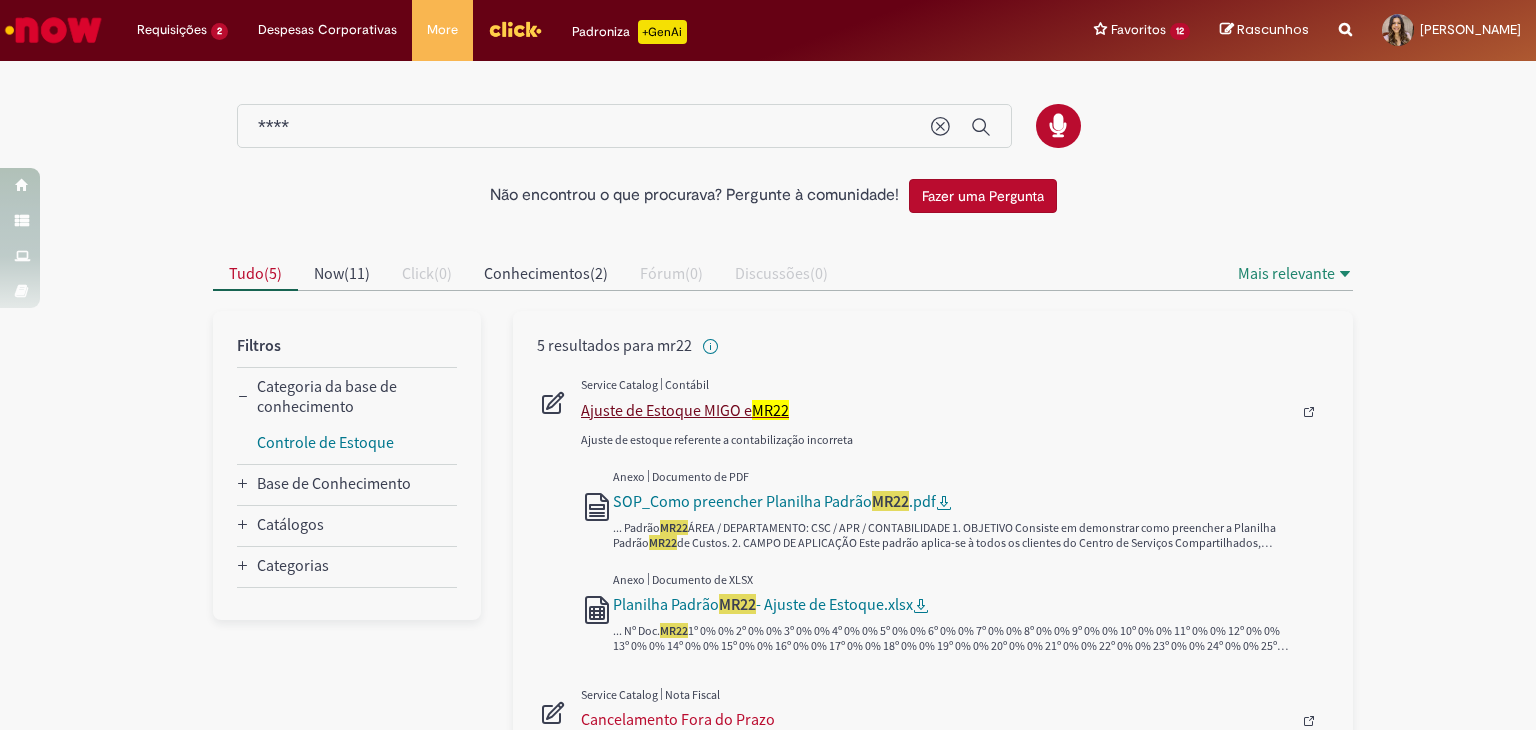 click on "Ajuste de Estoque MIGO e  MR22" at bounding box center (936, 410) 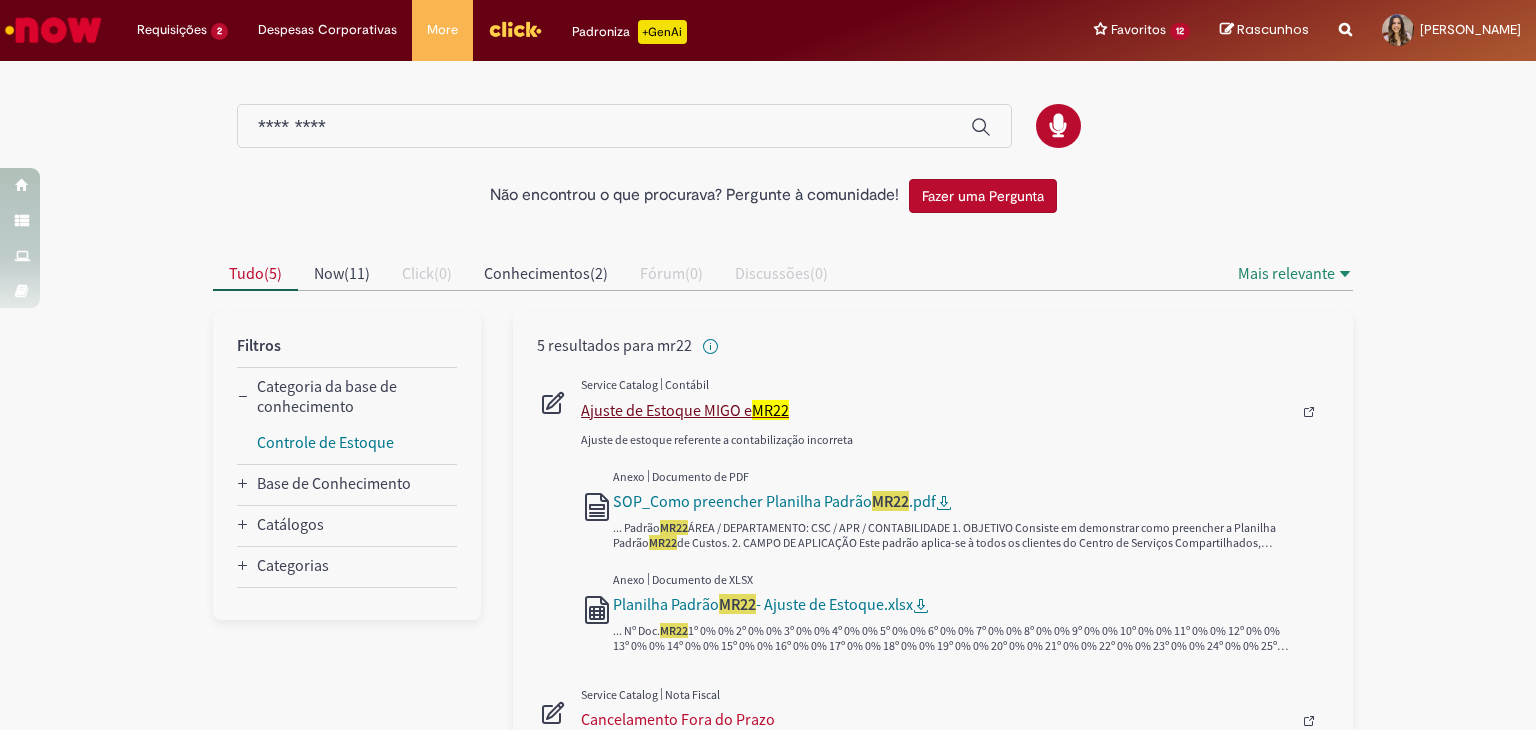 click on "Ajuste de Estoque MIGO e  MR22" at bounding box center [936, 410] 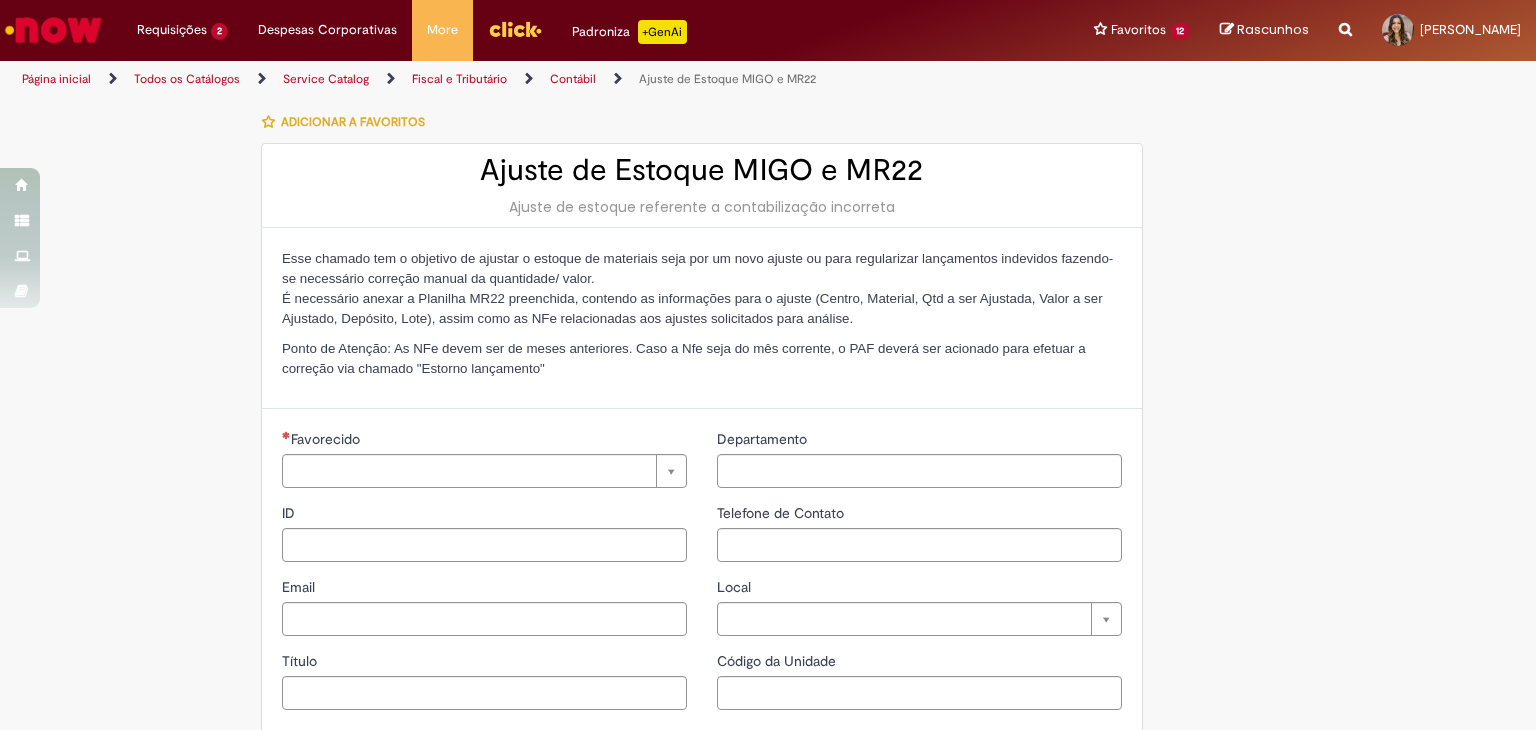 type on "********" 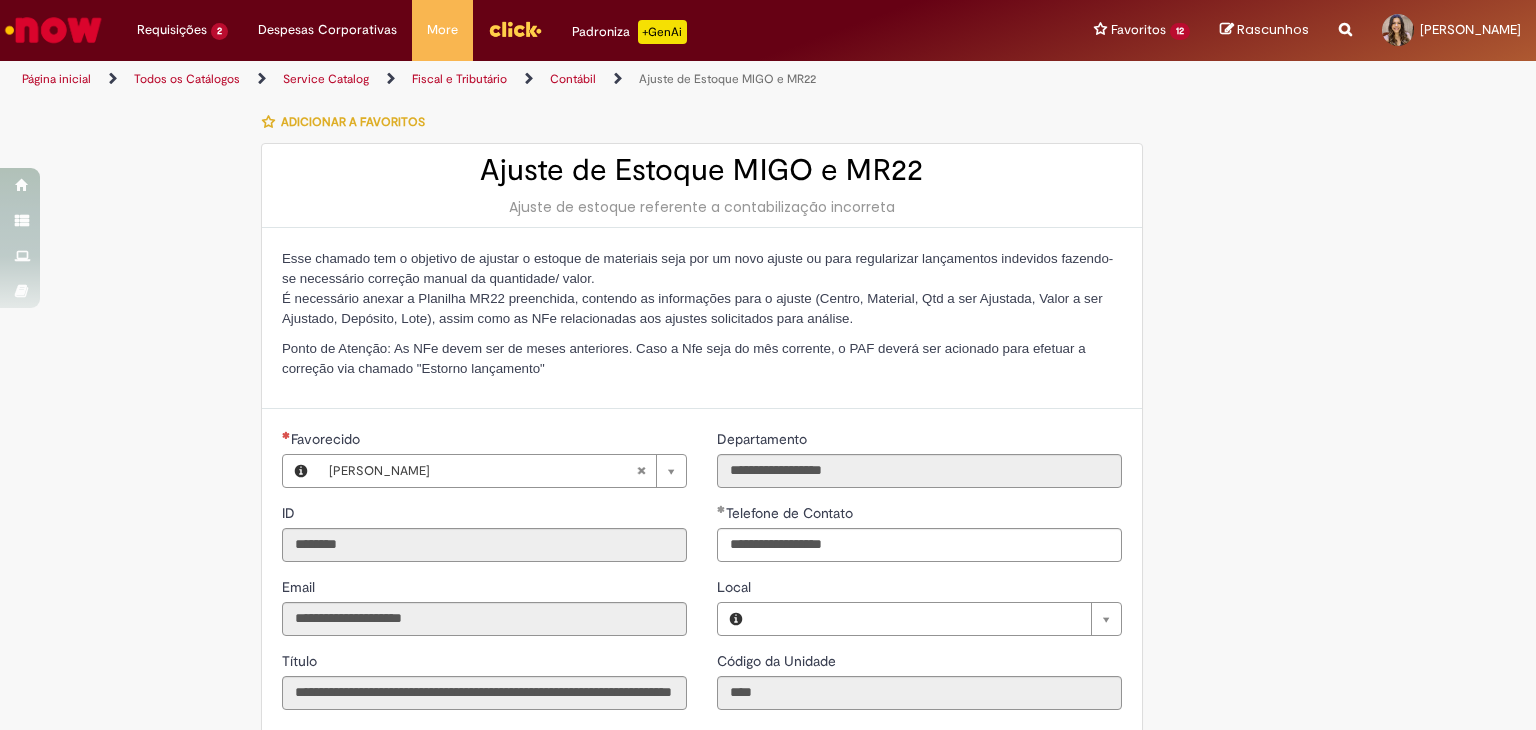 type on "**********" 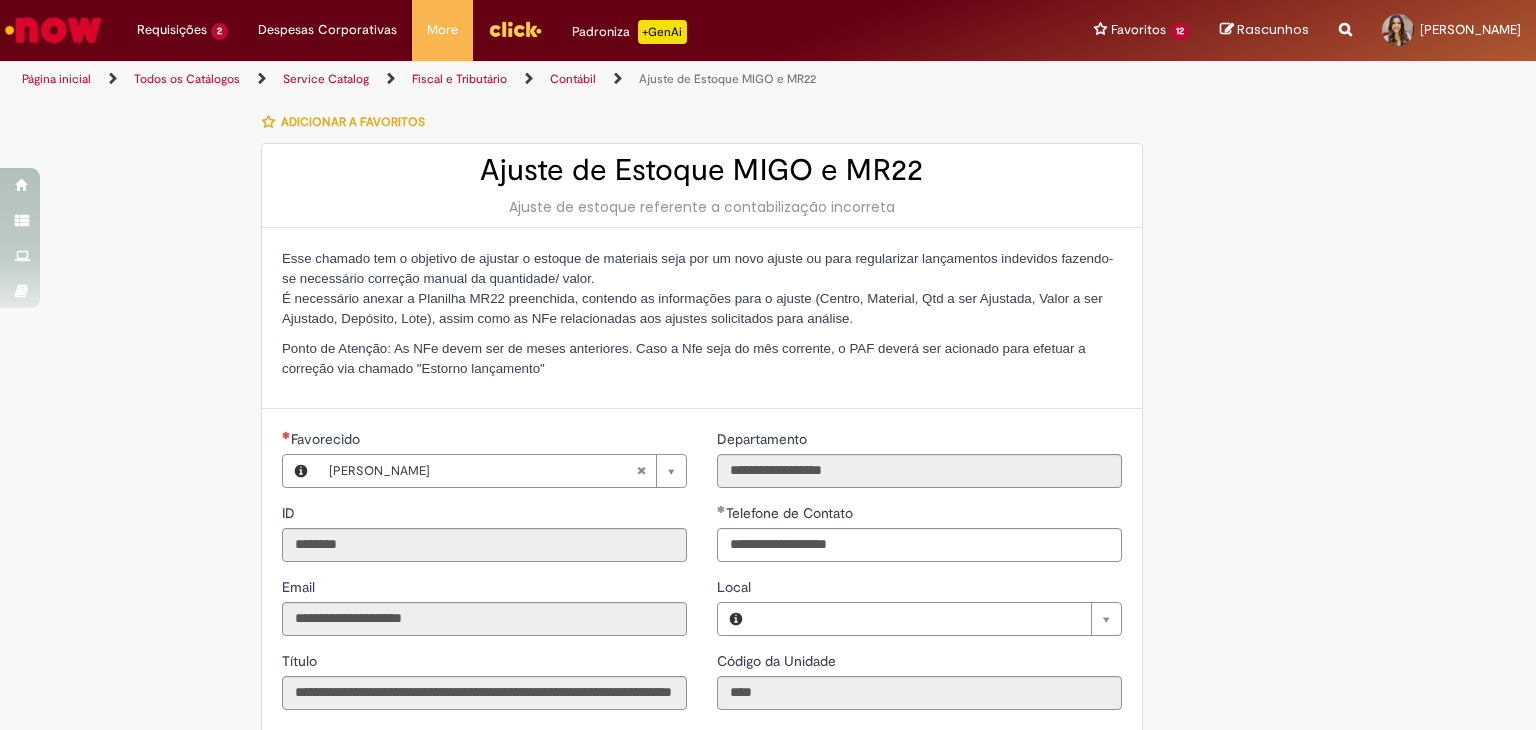type on "**********" 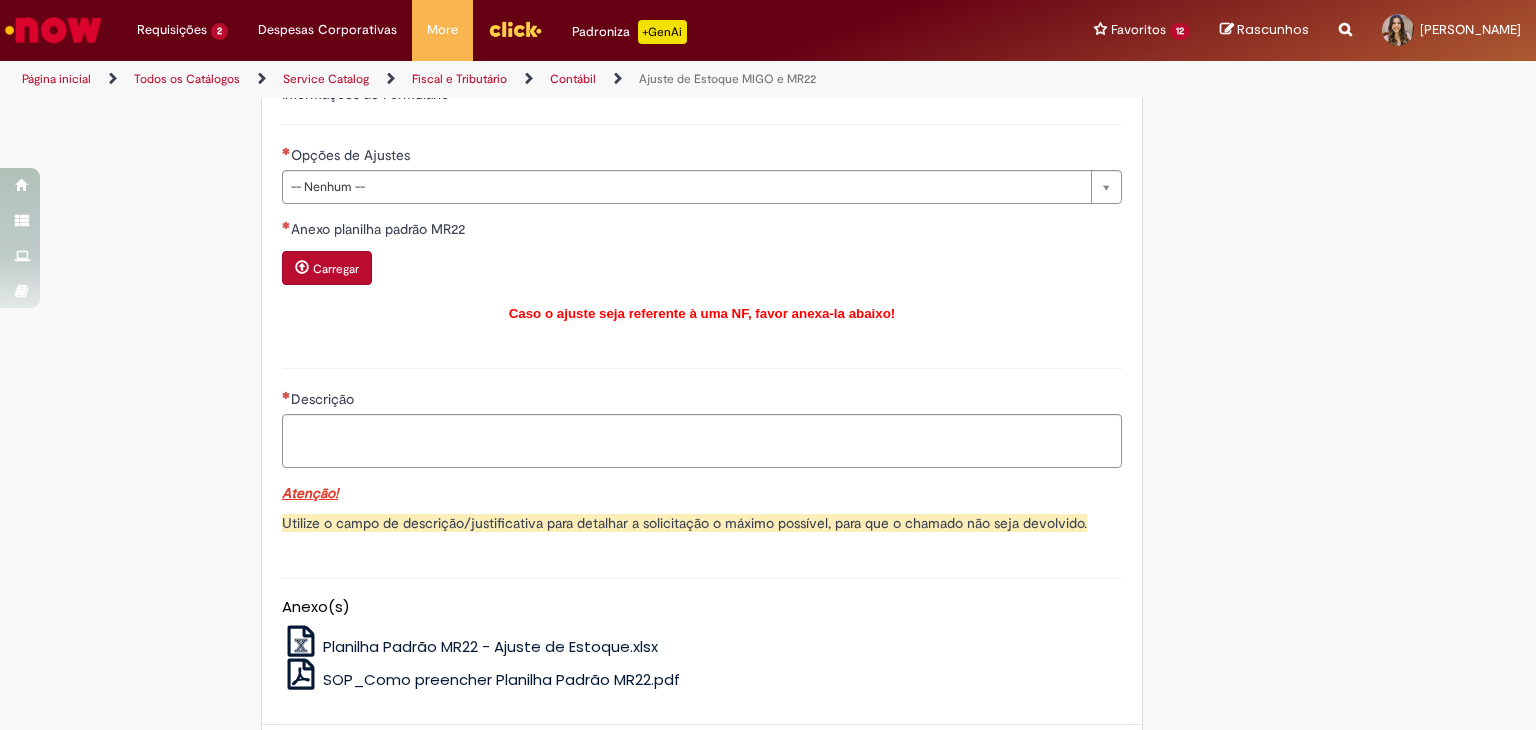 scroll, scrollTop: 858, scrollLeft: 0, axis: vertical 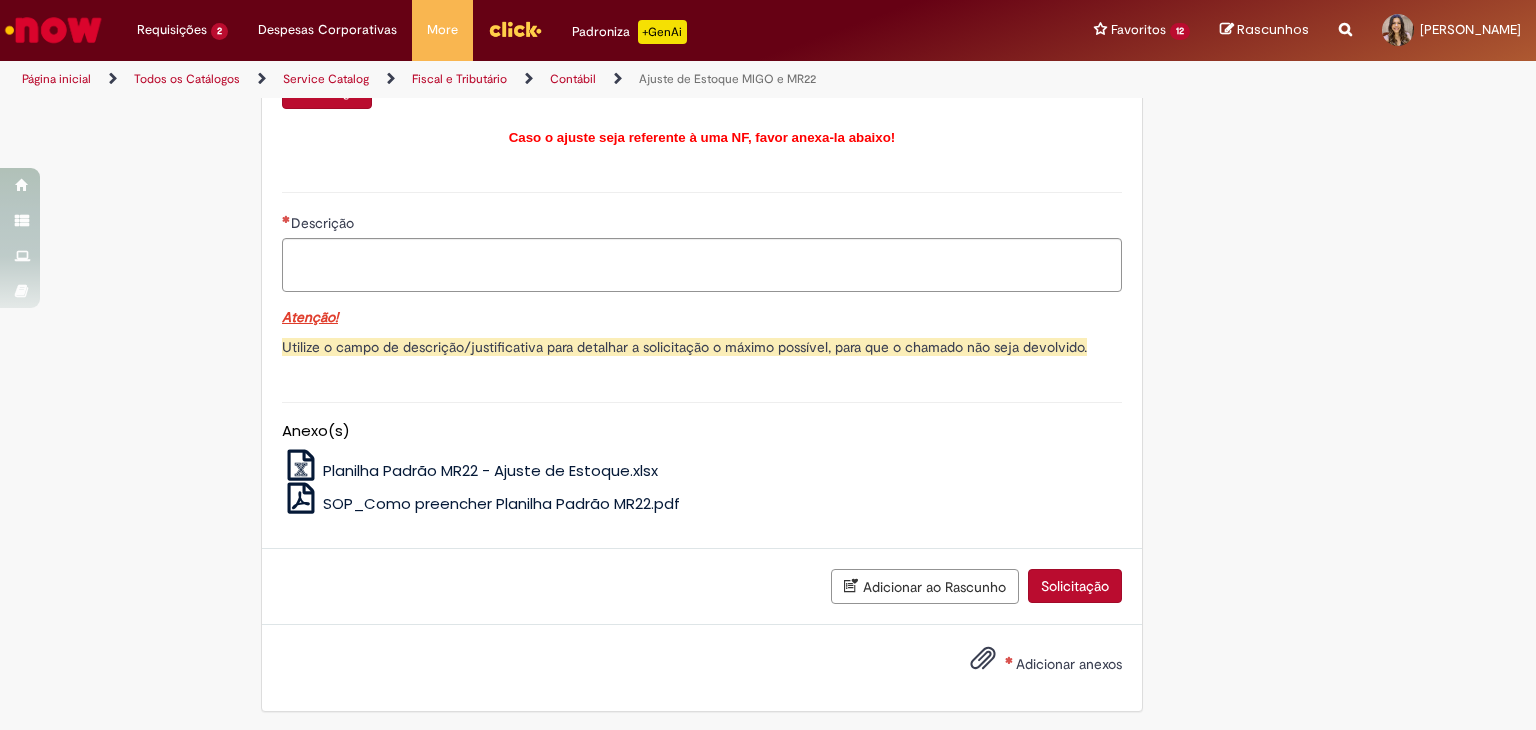 click on "Planilha Padrão MR22 - Ajuste de Estoque.xlsx" at bounding box center [490, 470] 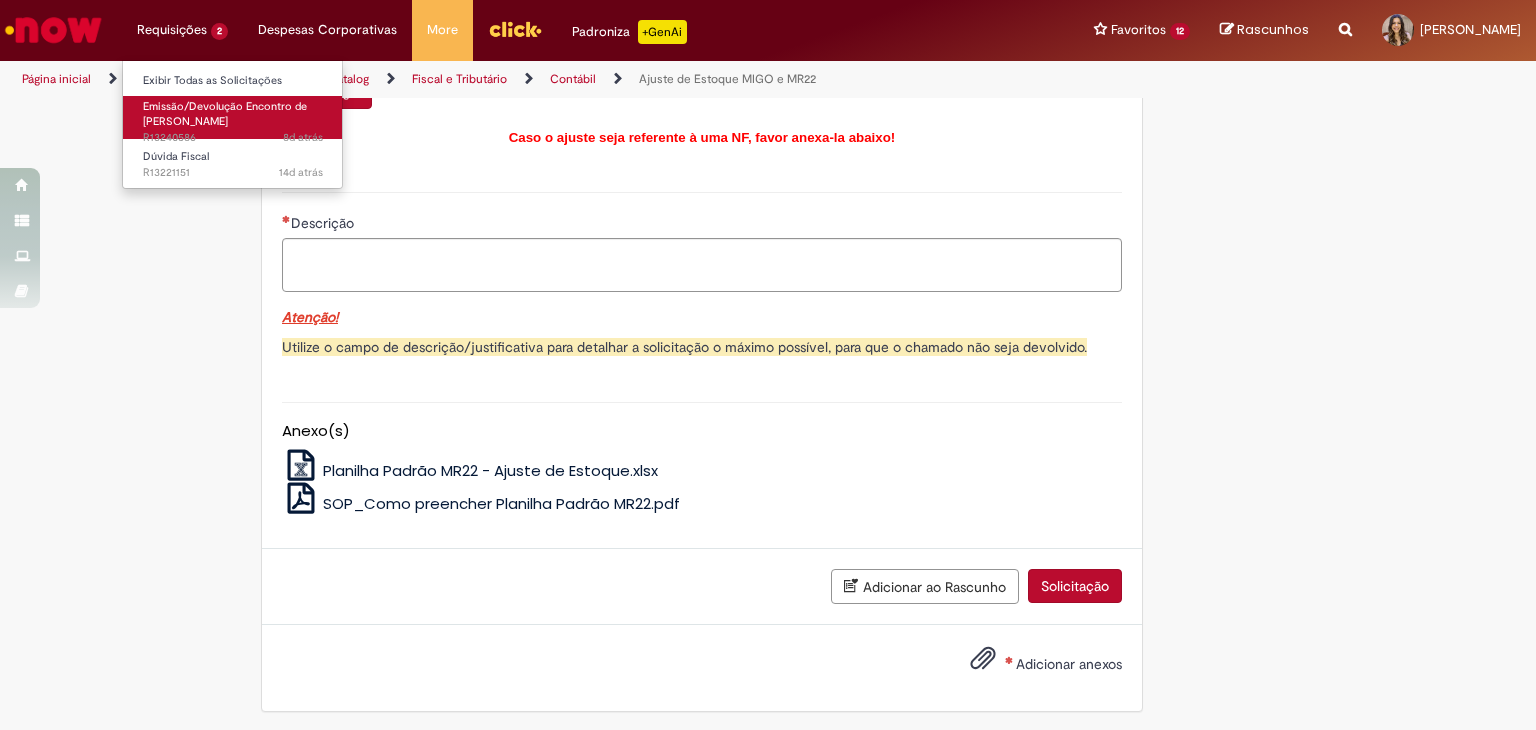 click on "Emissão/Devolução Encontro de Contas Fornecedor" at bounding box center (225, 114) 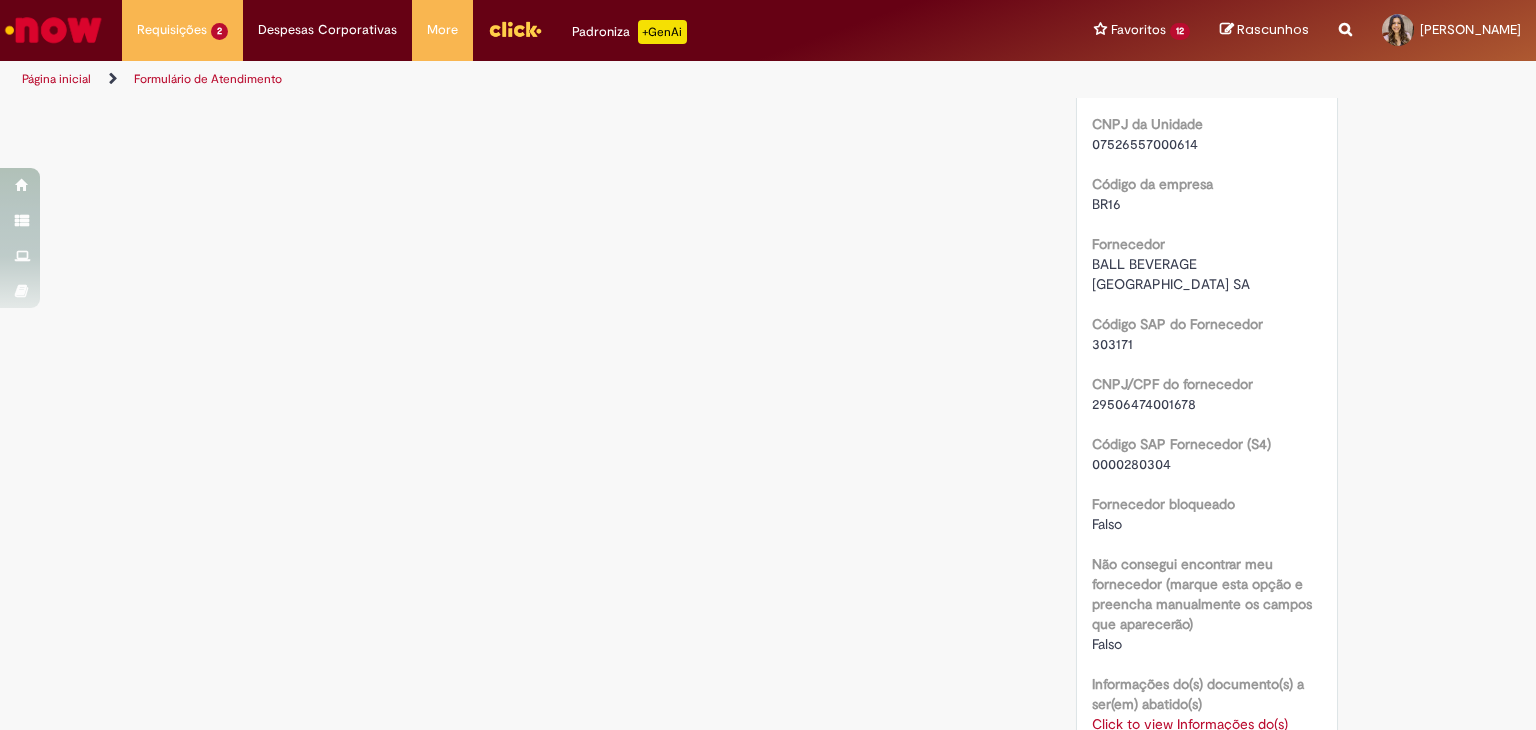 scroll, scrollTop: 0, scrollLeft: 0, axis: both 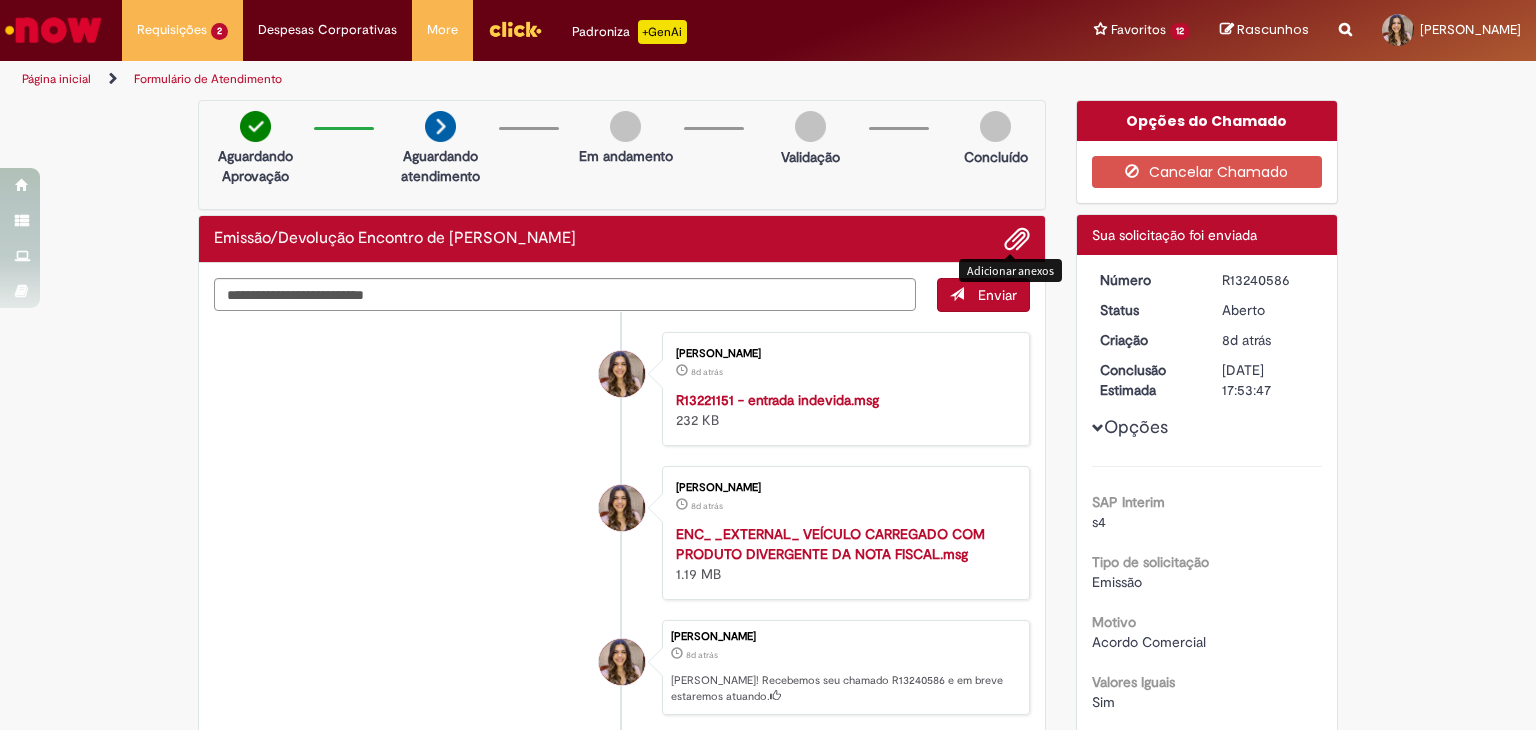 click at bounding box center [1017, 240] 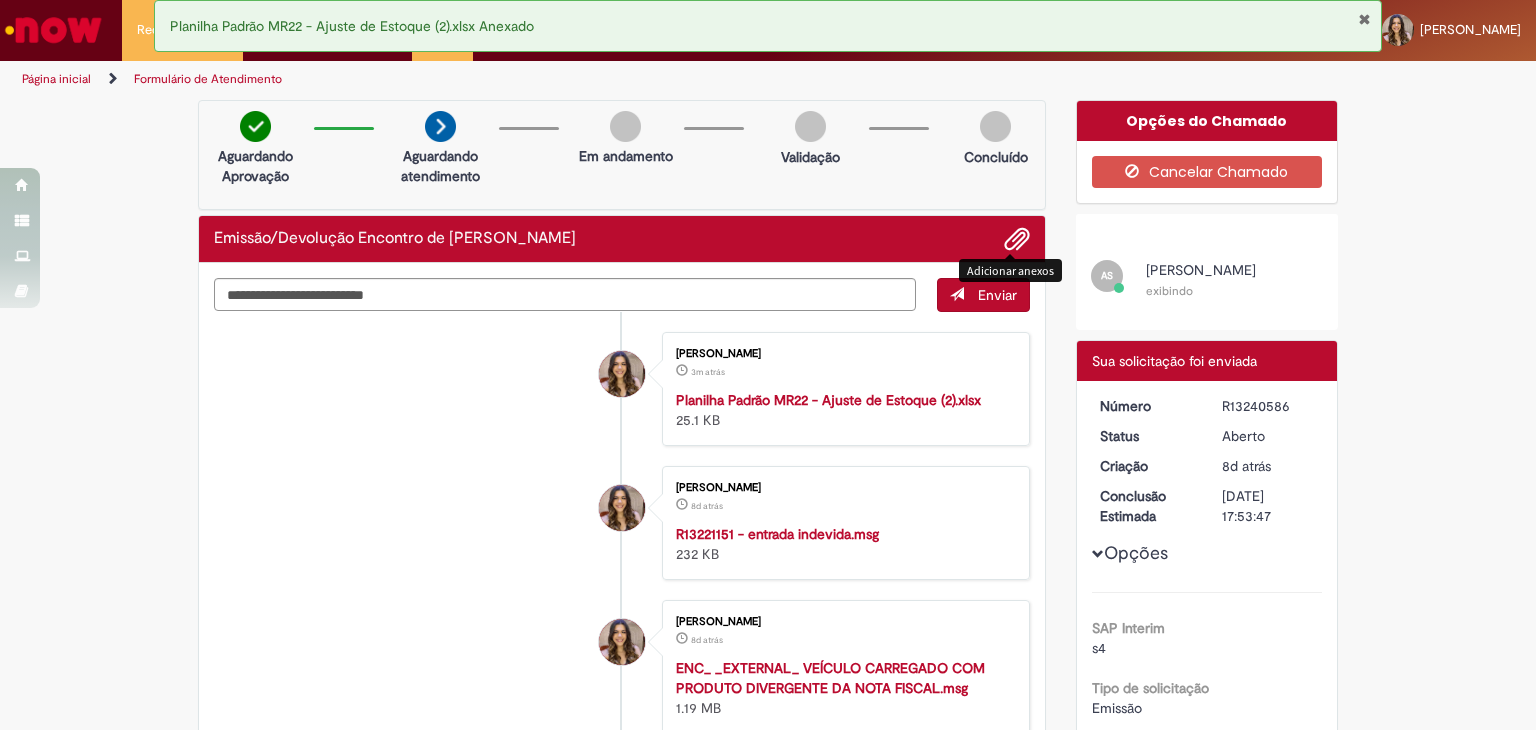 click at bounding box center (1364, 19) 